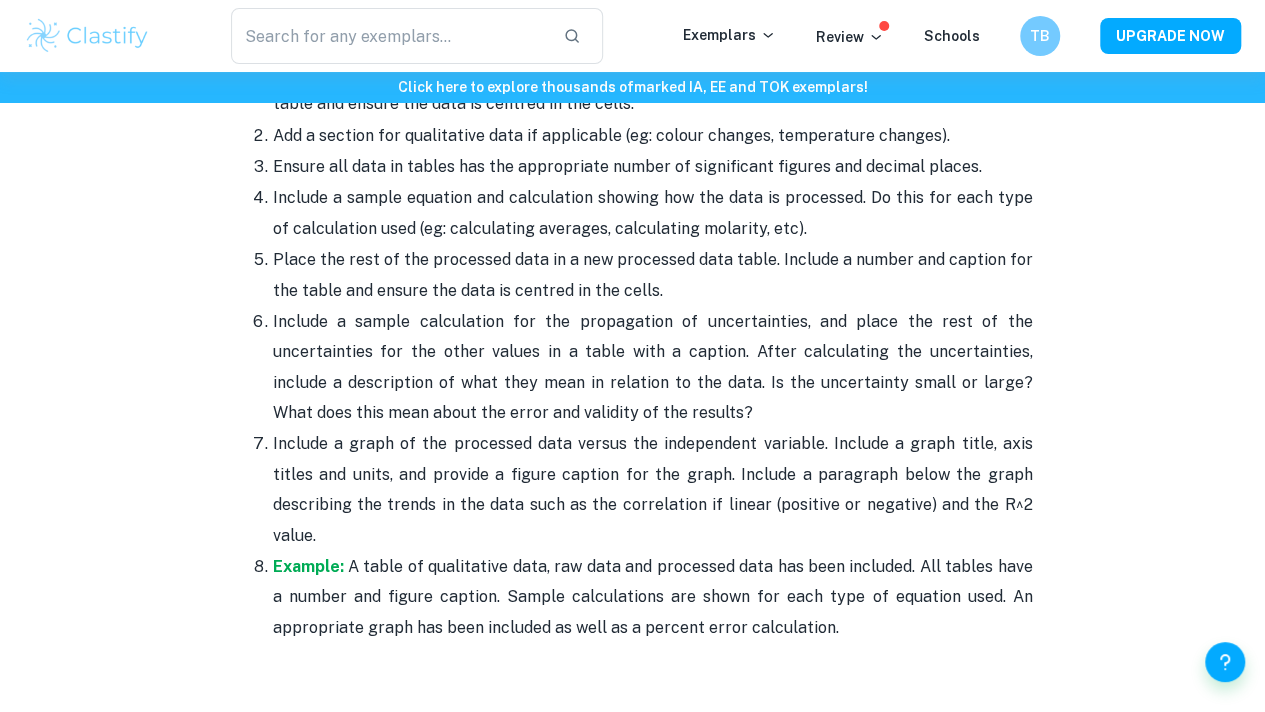 scroll, scrollTop: 4615, scrollLeft: 0, axis: vertical 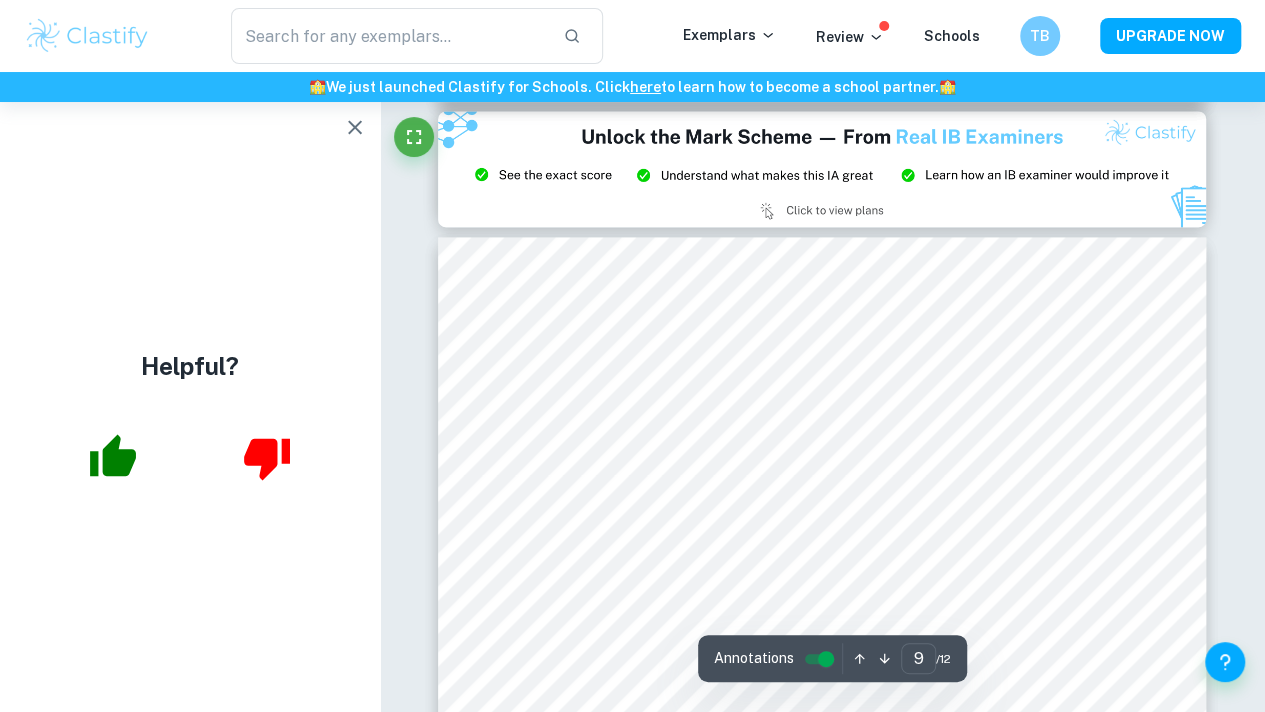 type on "8" 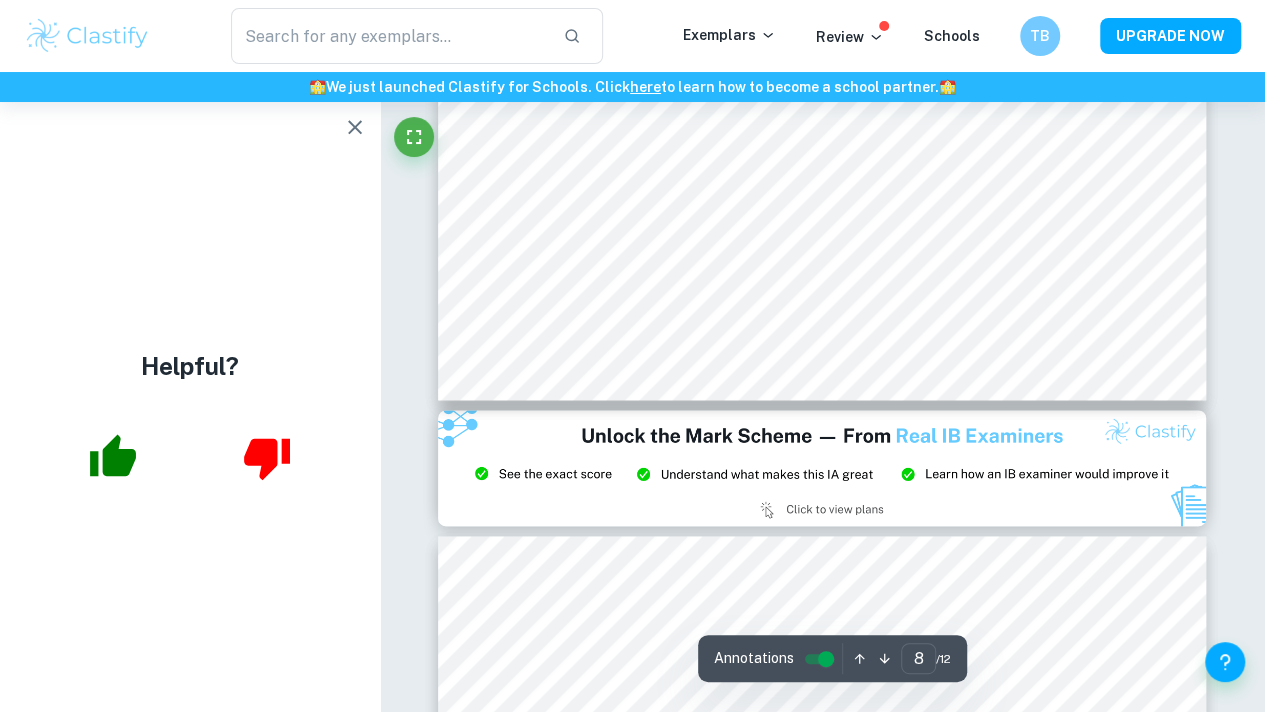 scroll, scrollTop: 8729, scrollLeft: 0, axis: vertical 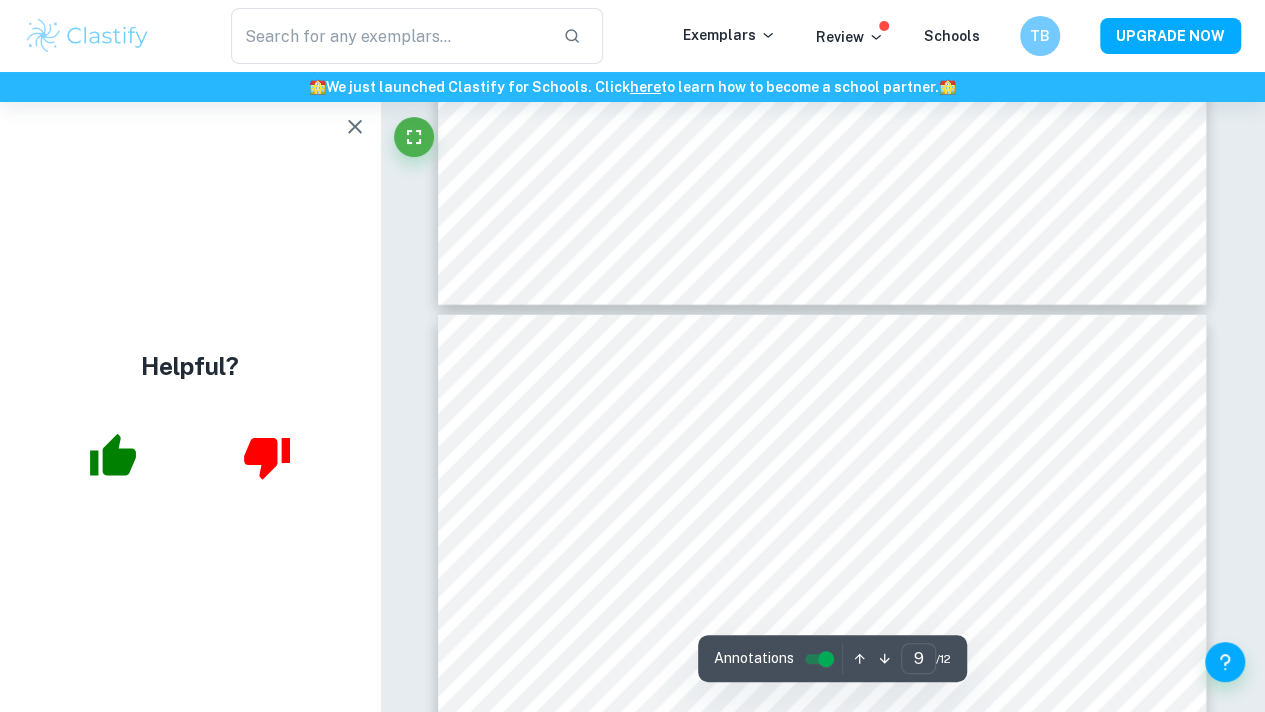 type on "10" 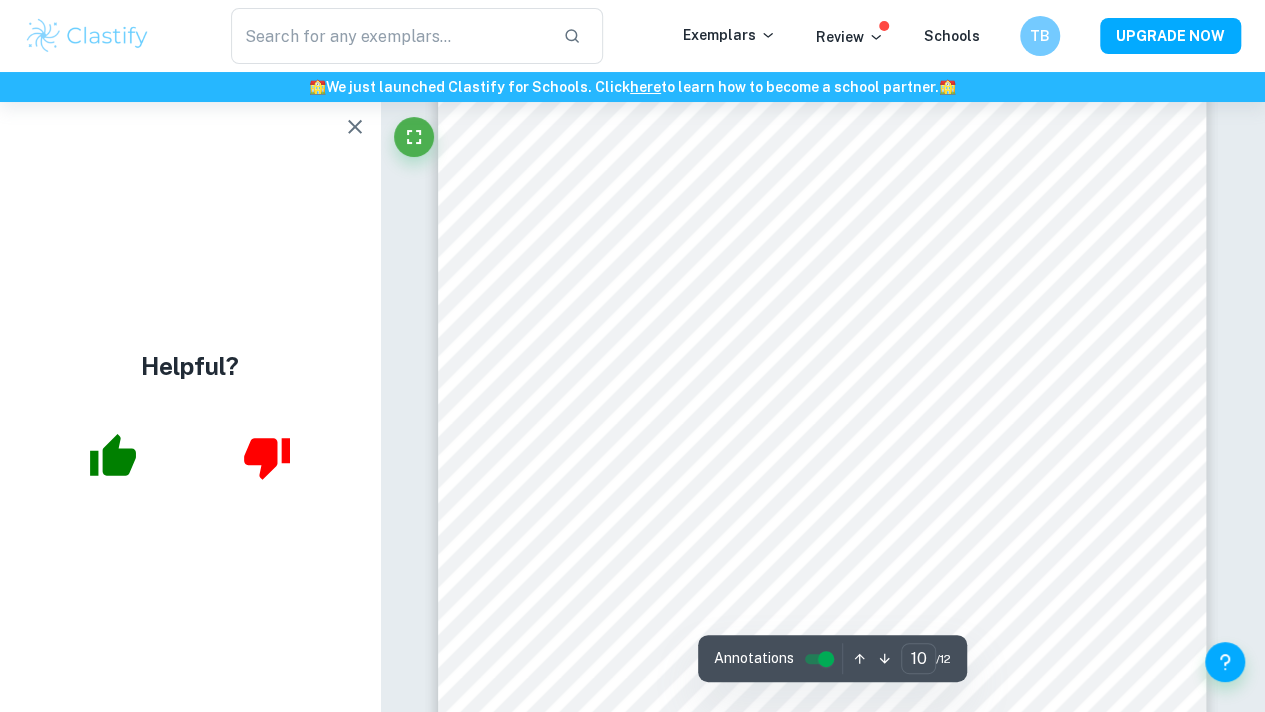 scroll, scrollTop: 10685, scrollLeft: 0, axis: vertical 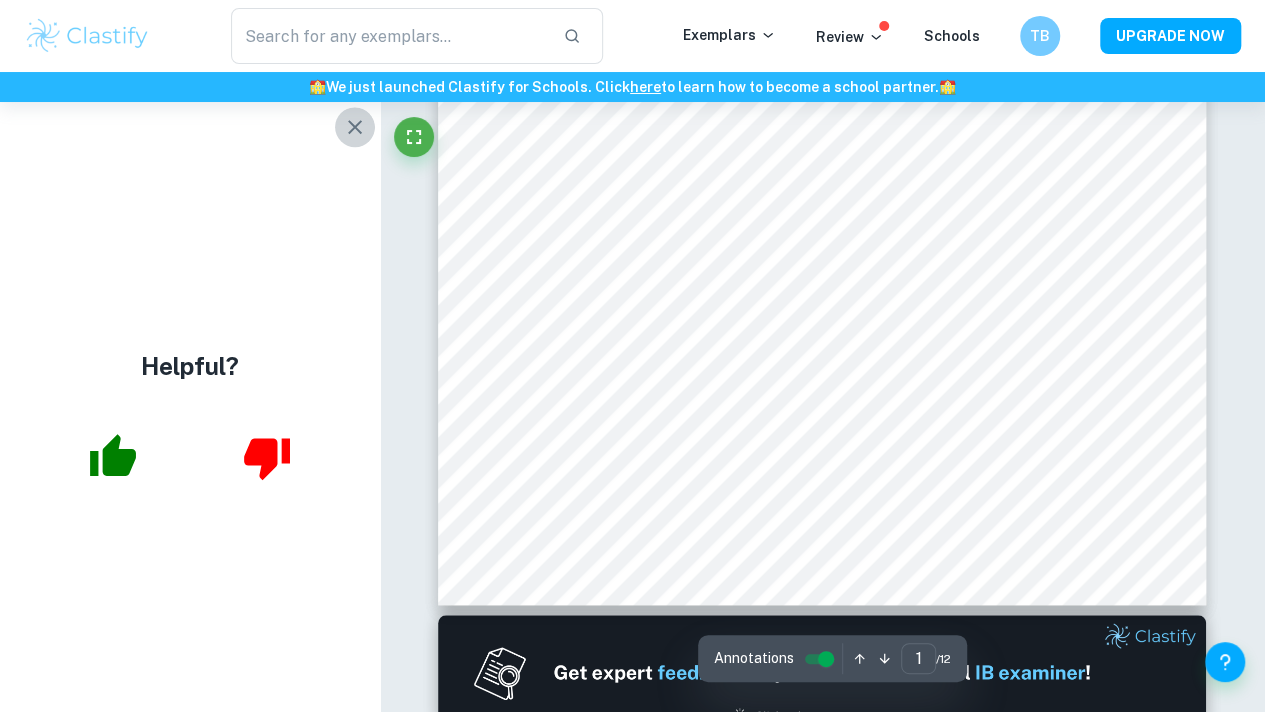 click 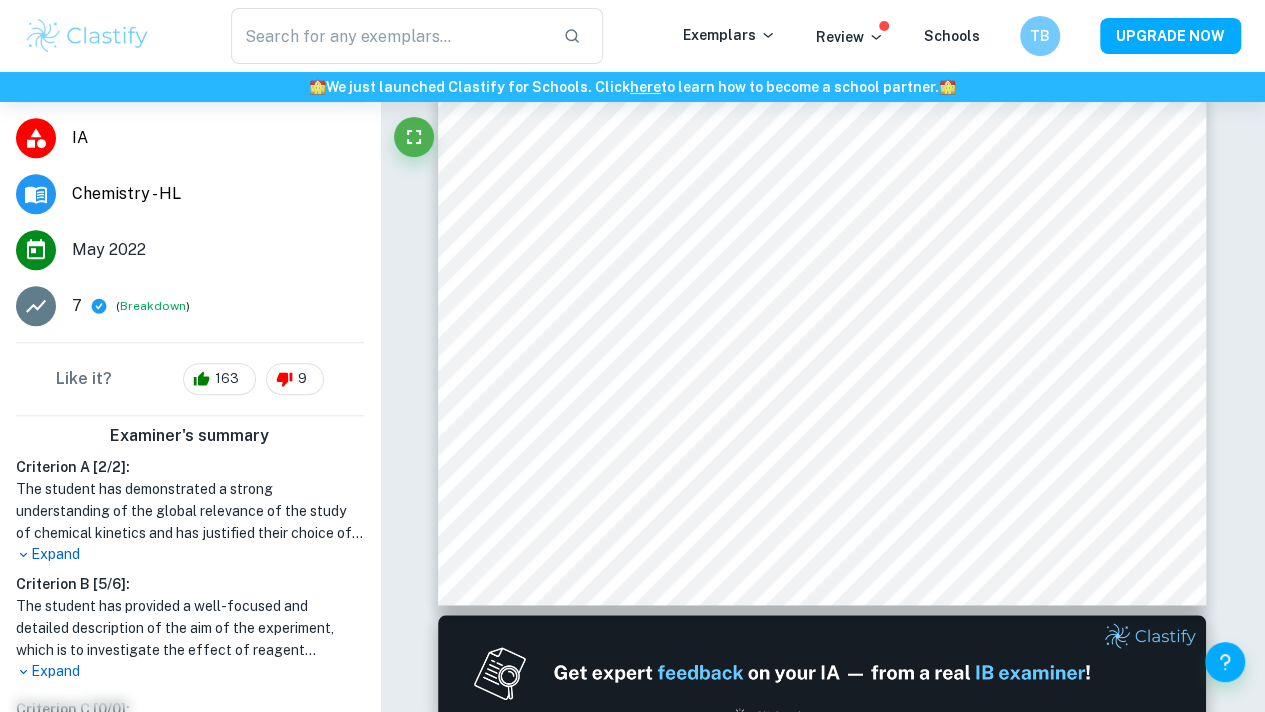 scroll, scrollTop: 0, scrollLeft: 0, axis: both 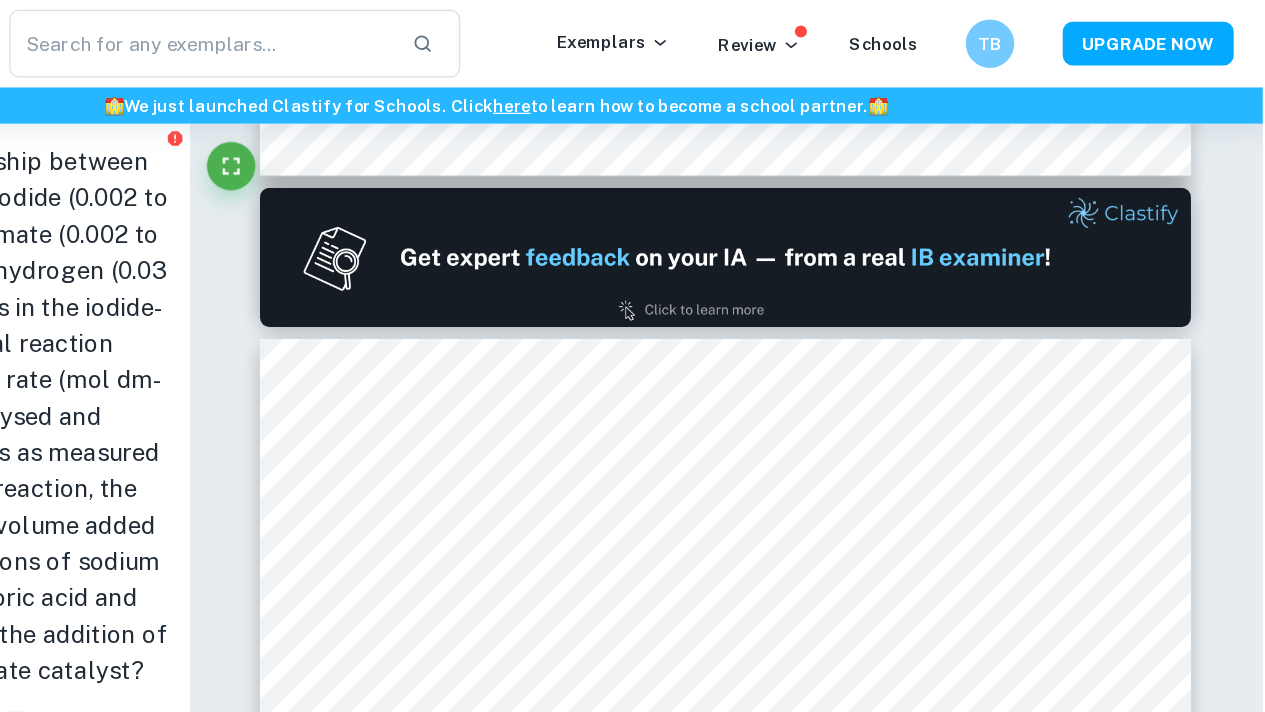 type on "1" 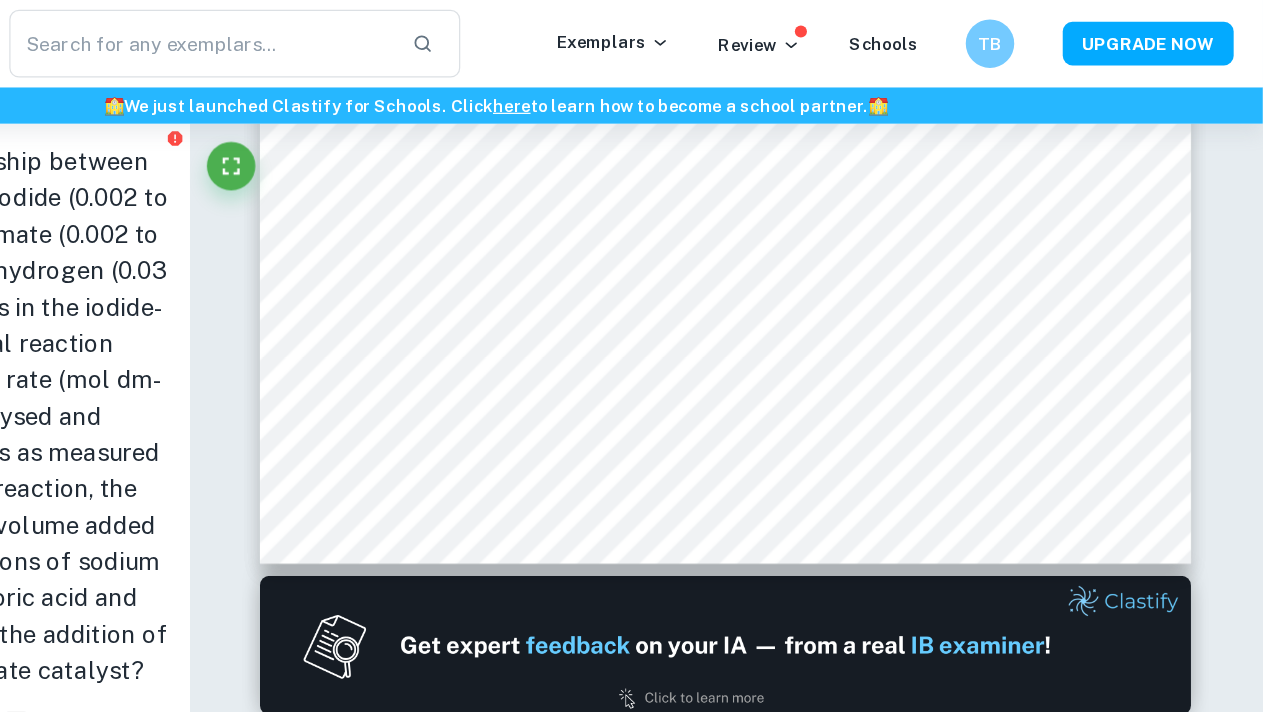 scroll, scrollTop: 615, scrollLeft: 0, axis: vertical 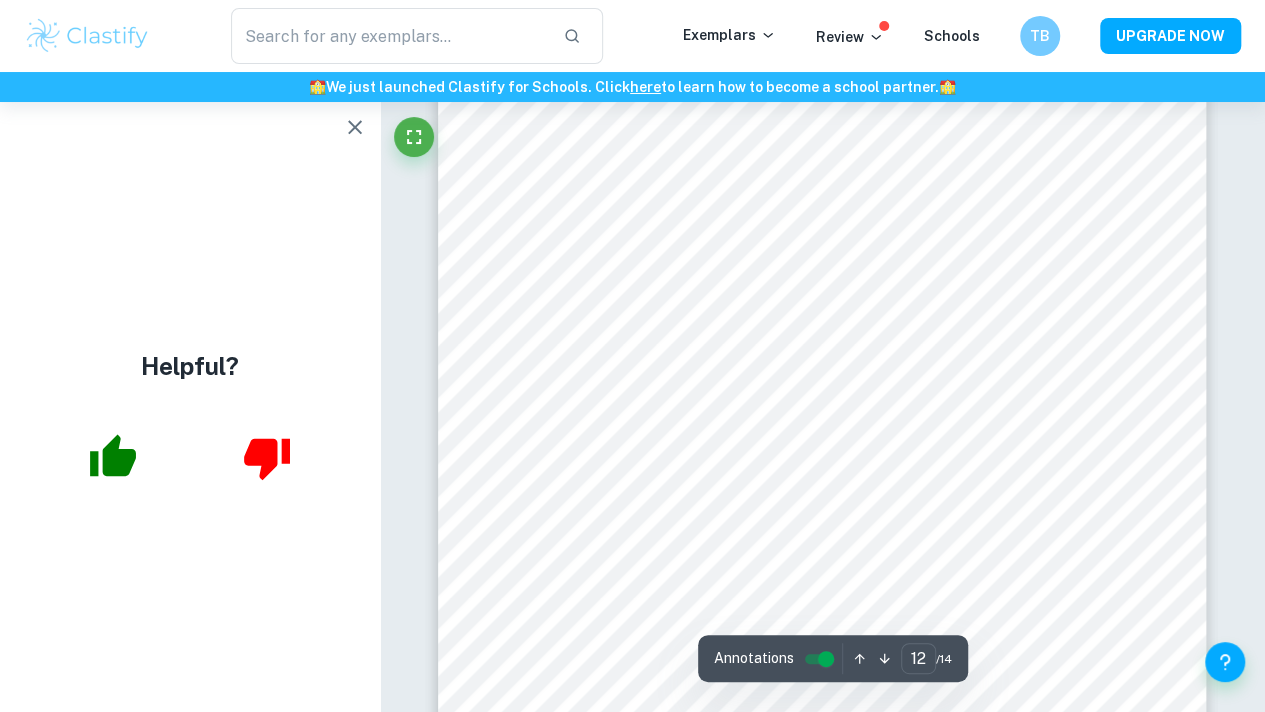 type on "11" 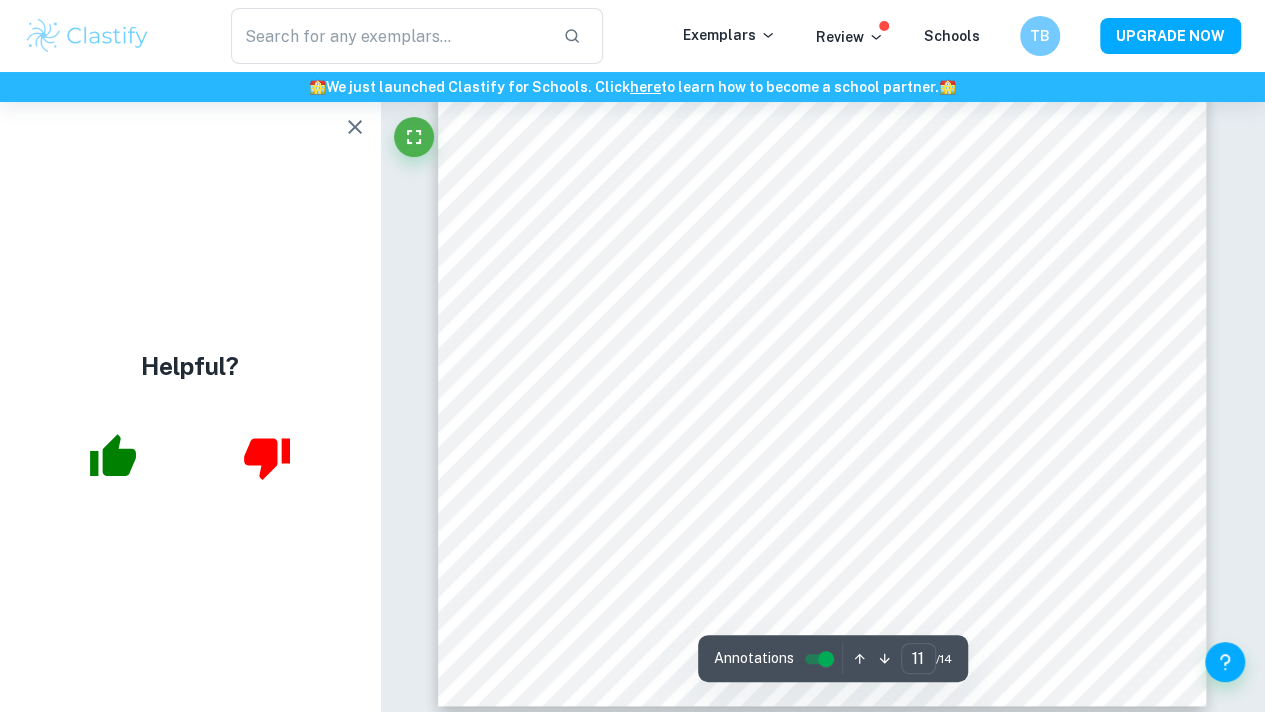 scroll, scrollTop: 11564, scrollLeft: 0, axis: vertical 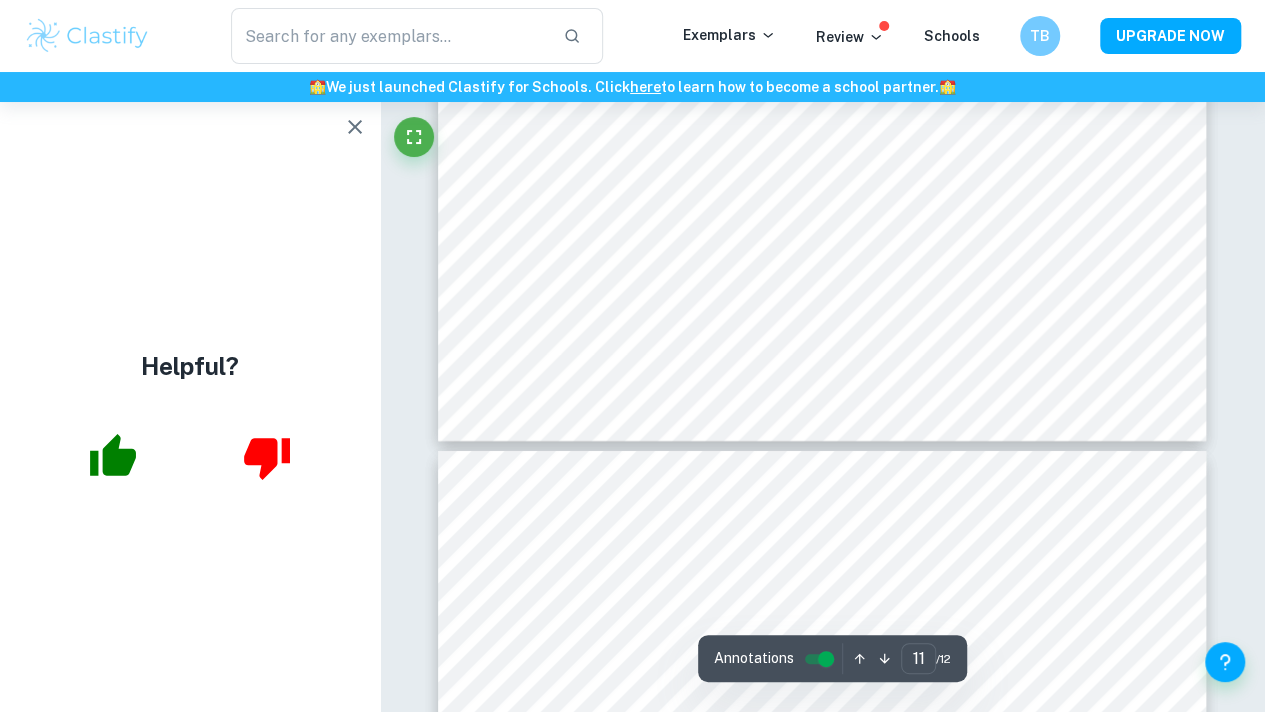 type on "10" 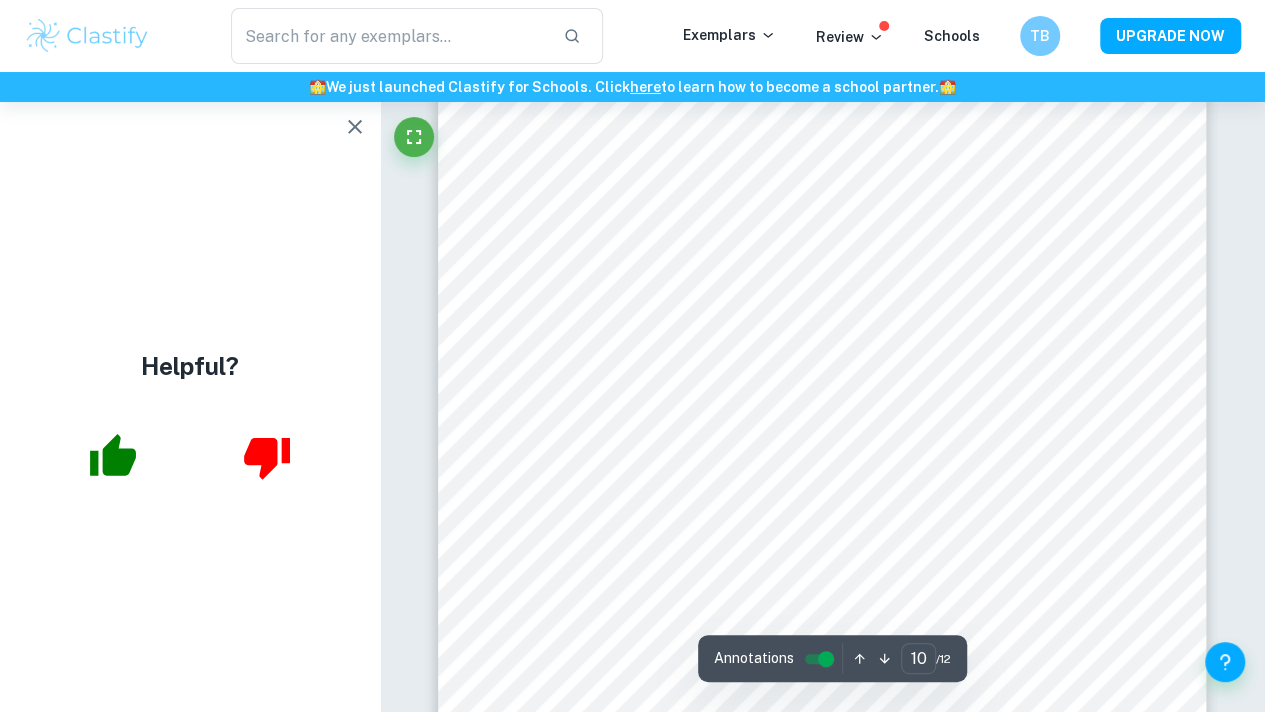 scroll, scrollTop: 10462, scrollLeft: 0, axis: vertical 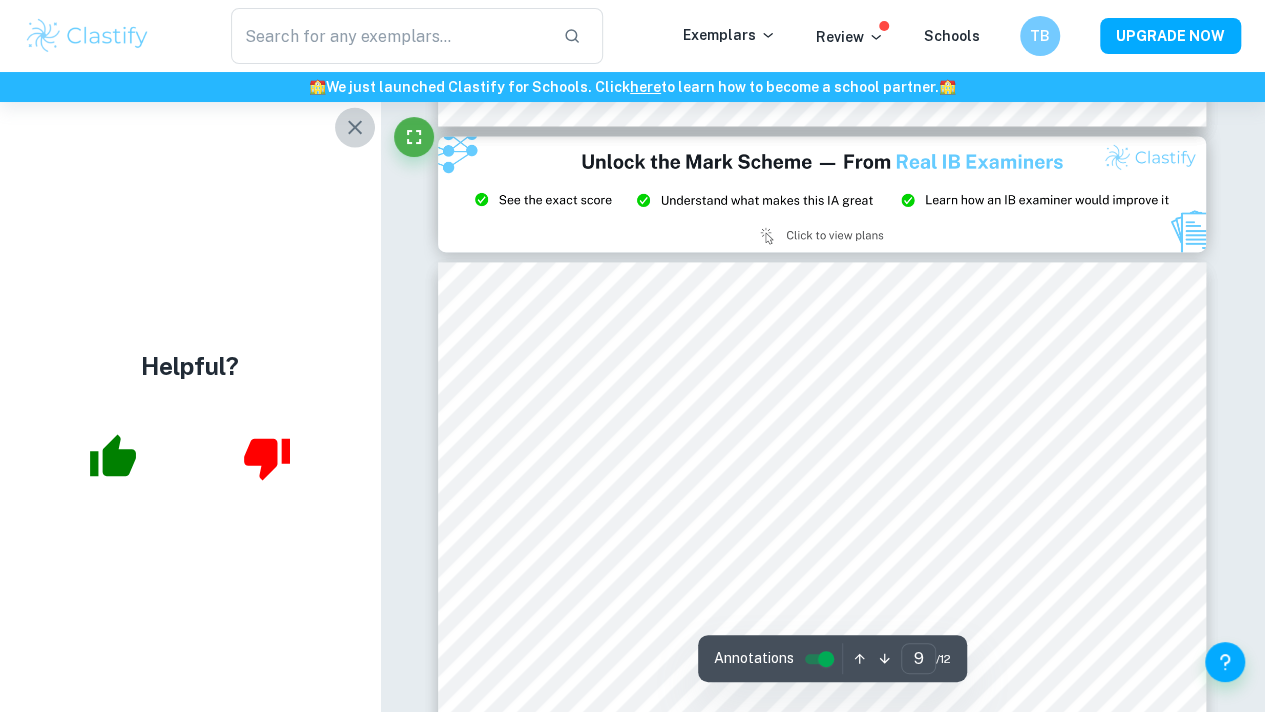 click 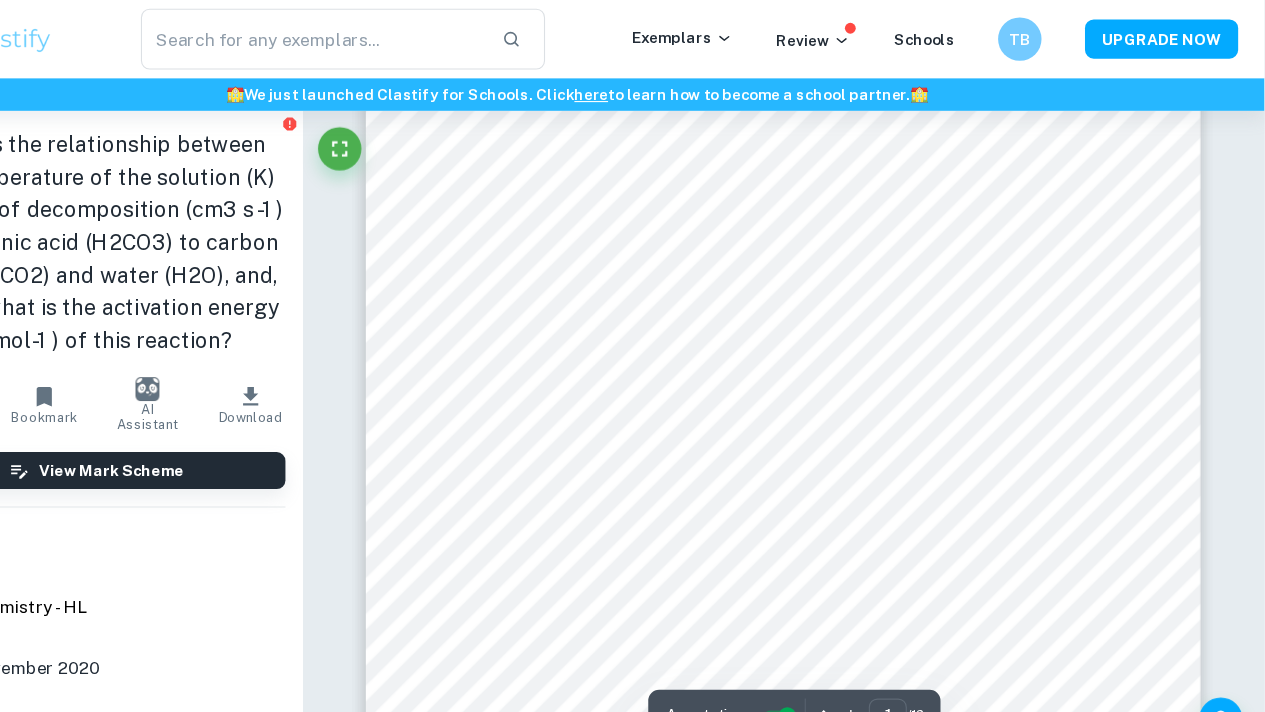 scroll, scrollTop: 302, scrollLeft: 0, axis: vertical 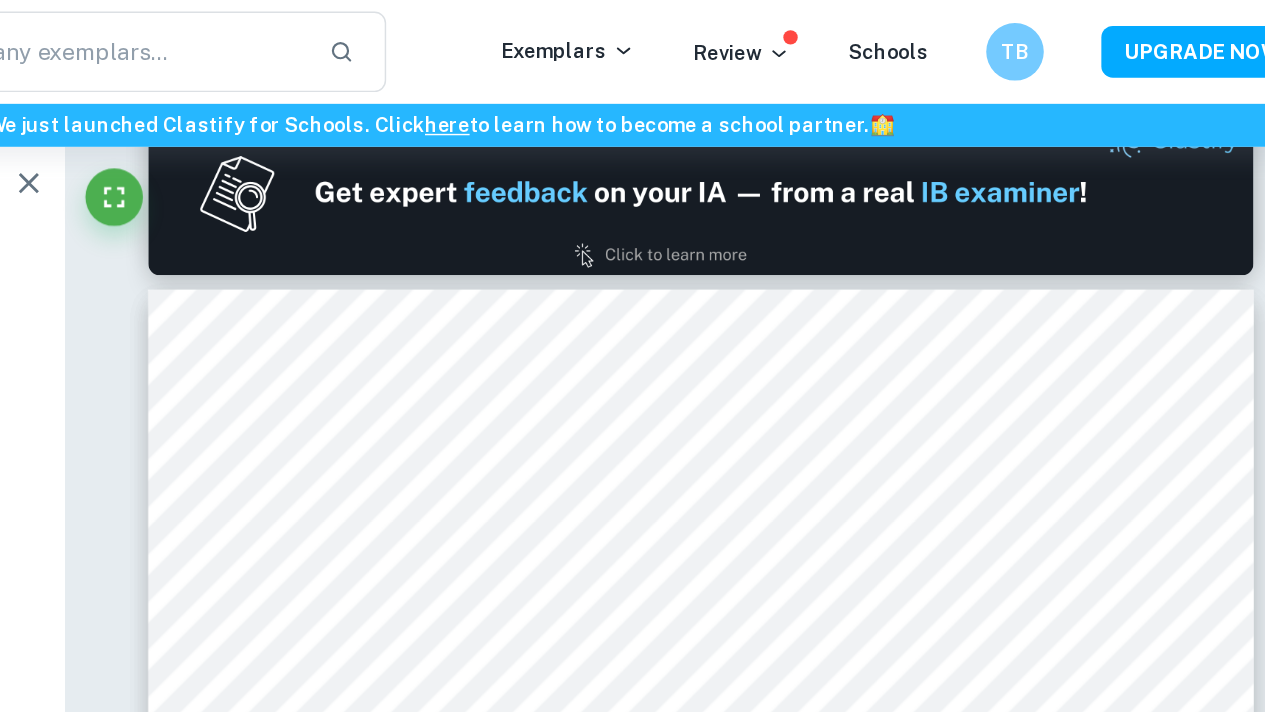 type on "1" 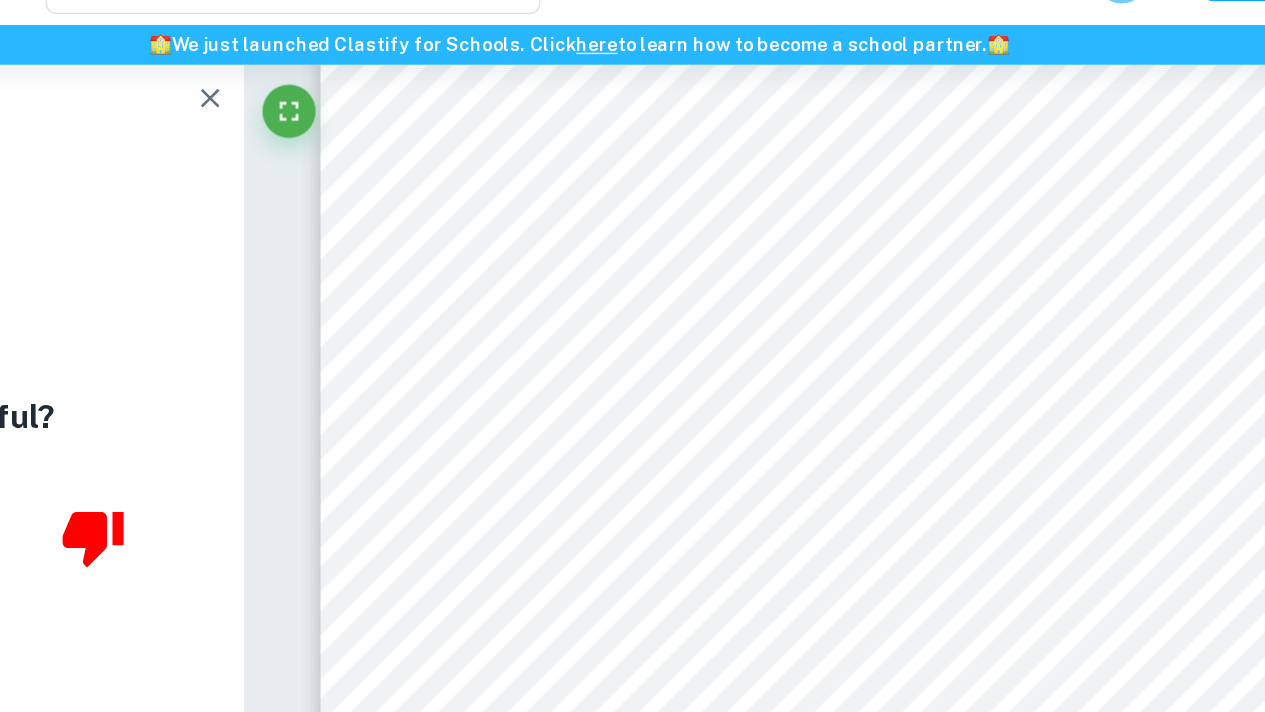 scroll, scrollTop: 534, scrollLeft: 0, axis: vertical 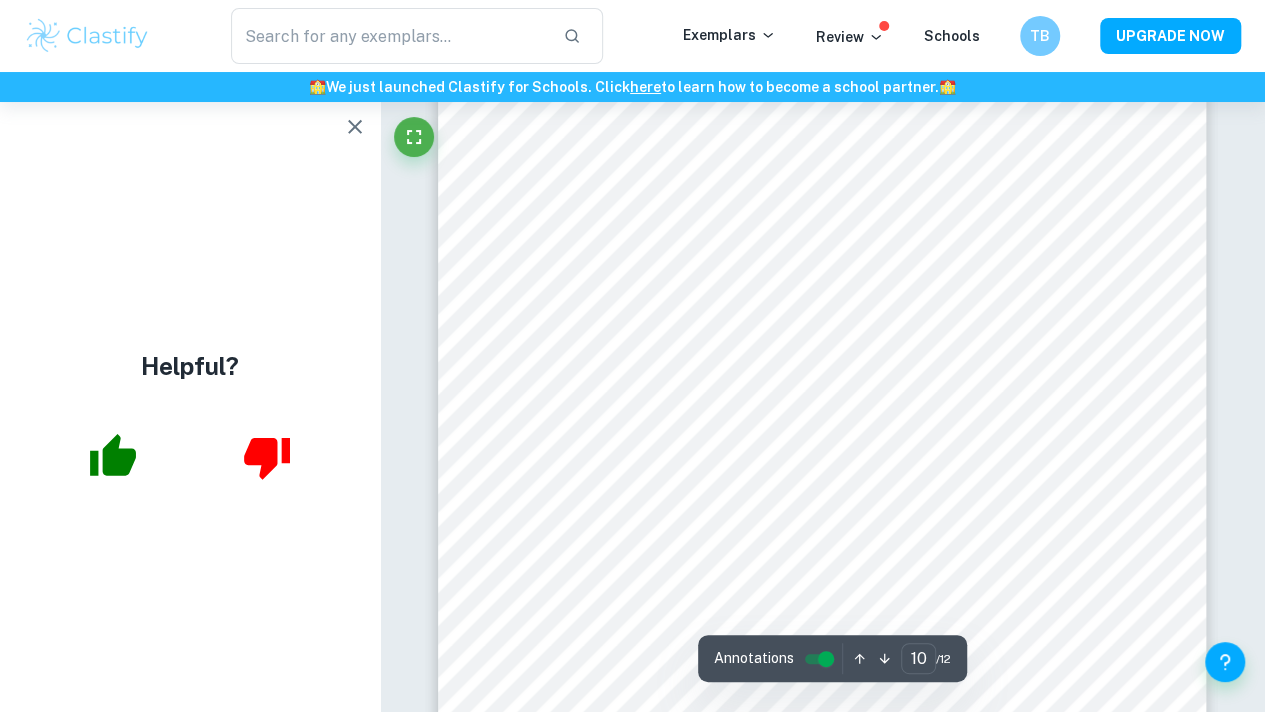 click 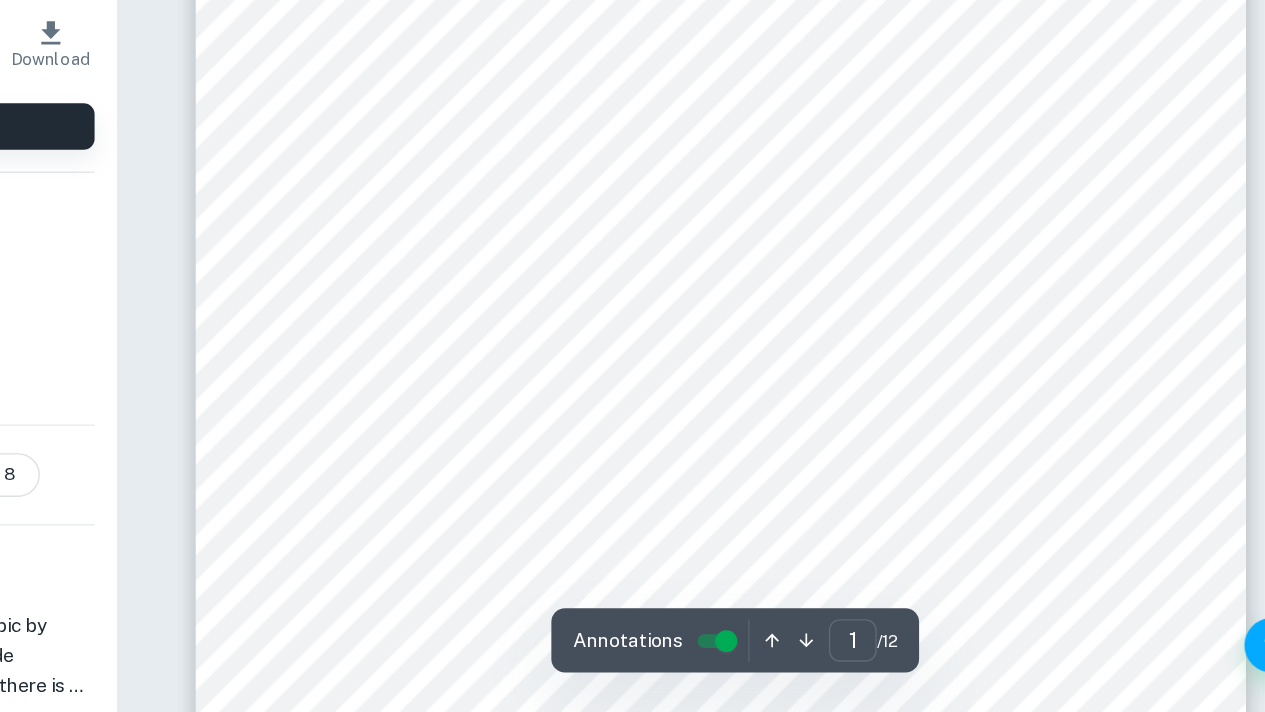 scroll, scrollTop: 87, scrollLeft: 0, axis: vertical 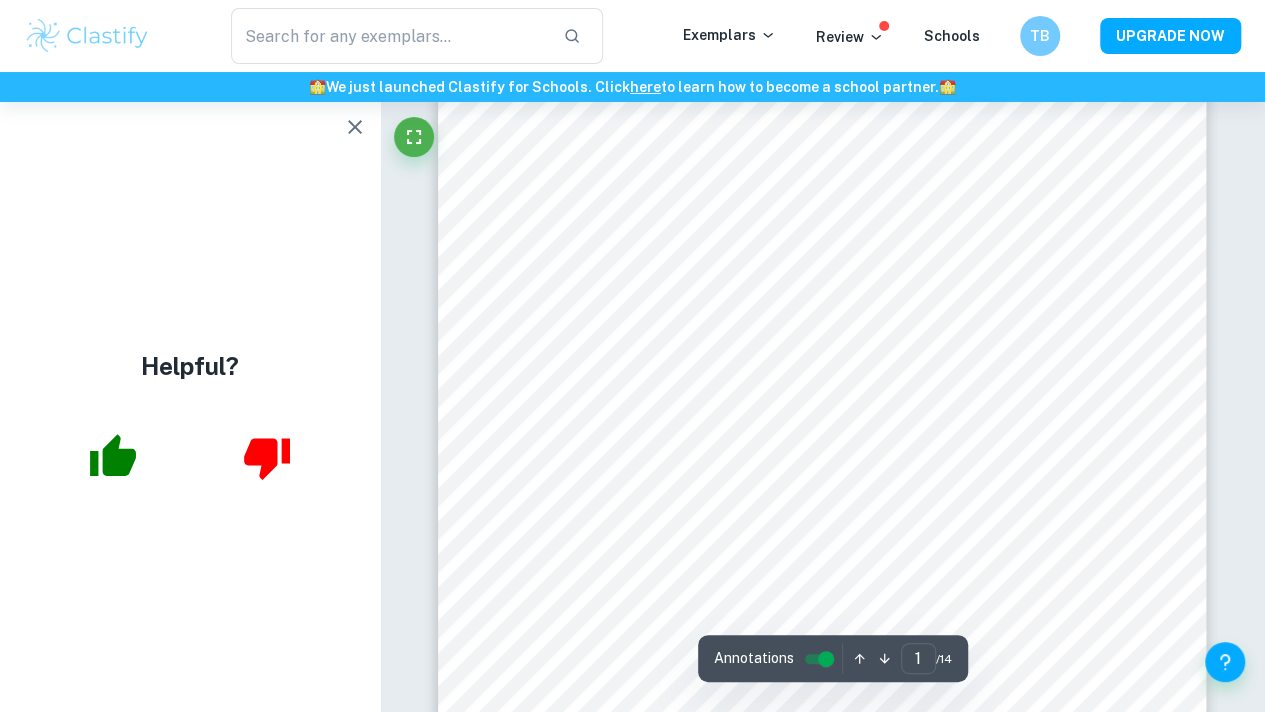 click 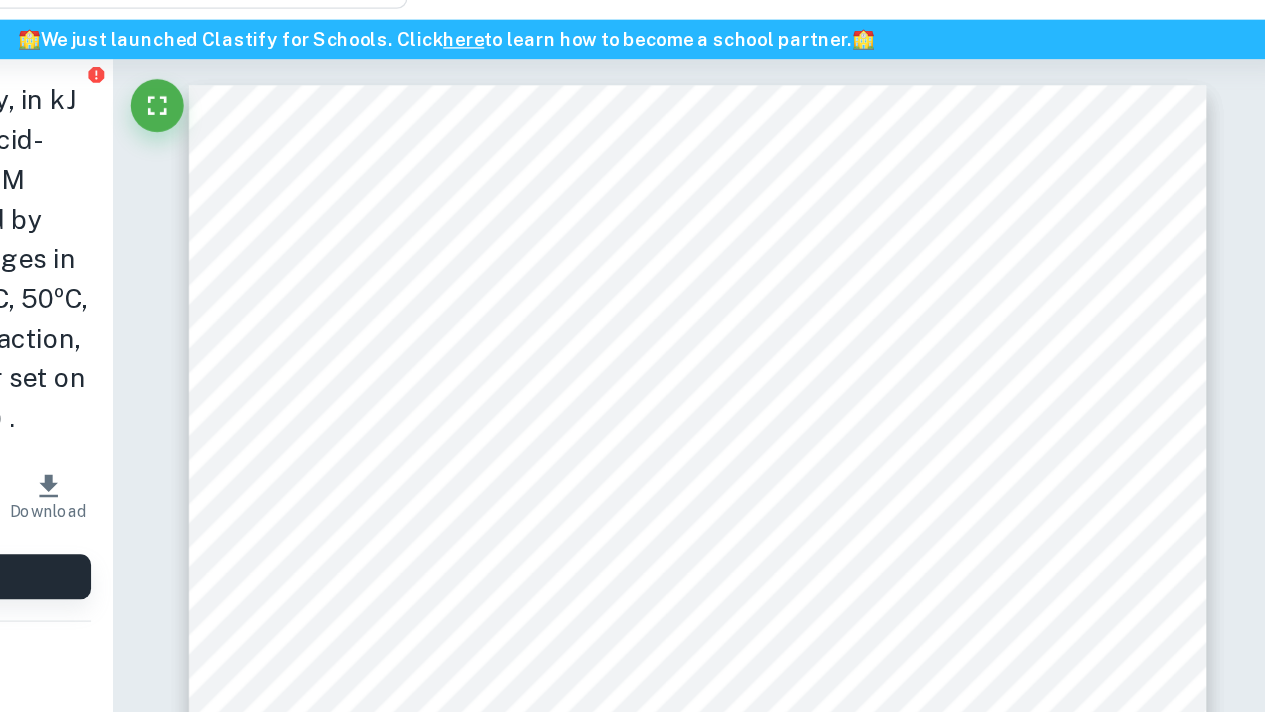 scroll, scrollTop: 44, scrollLeft: 0, axis: vertical 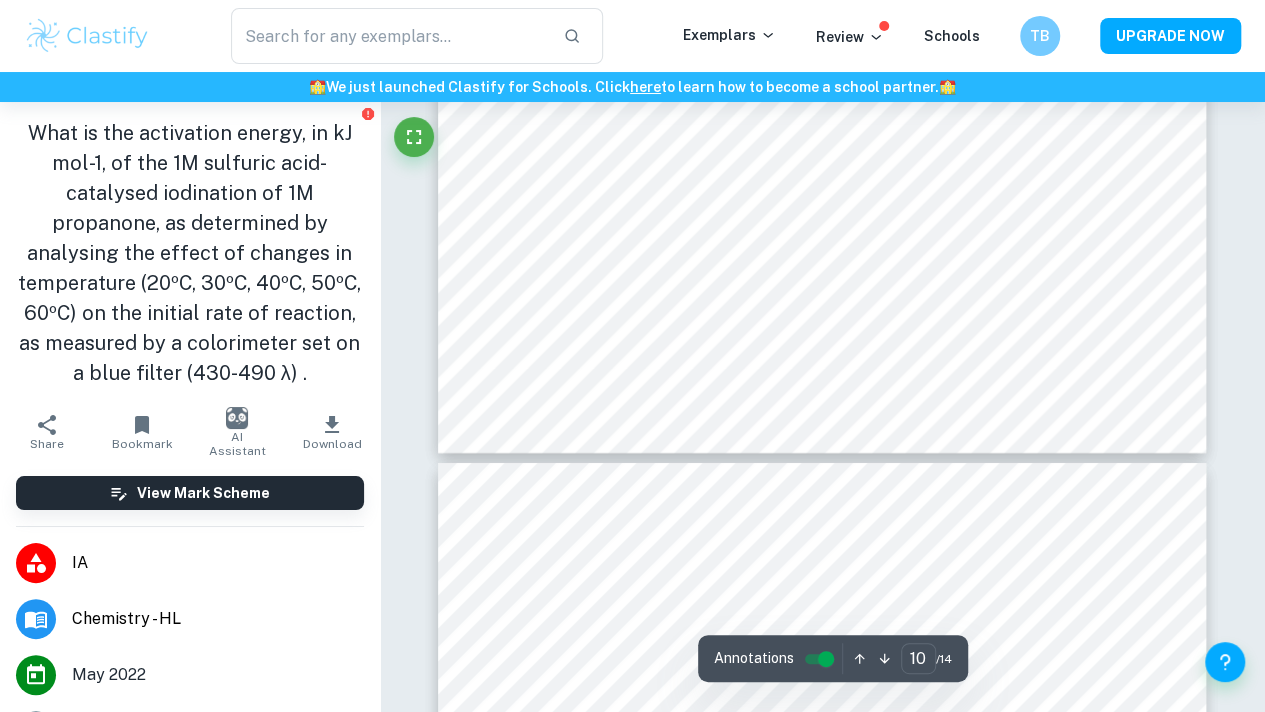 type on "11" 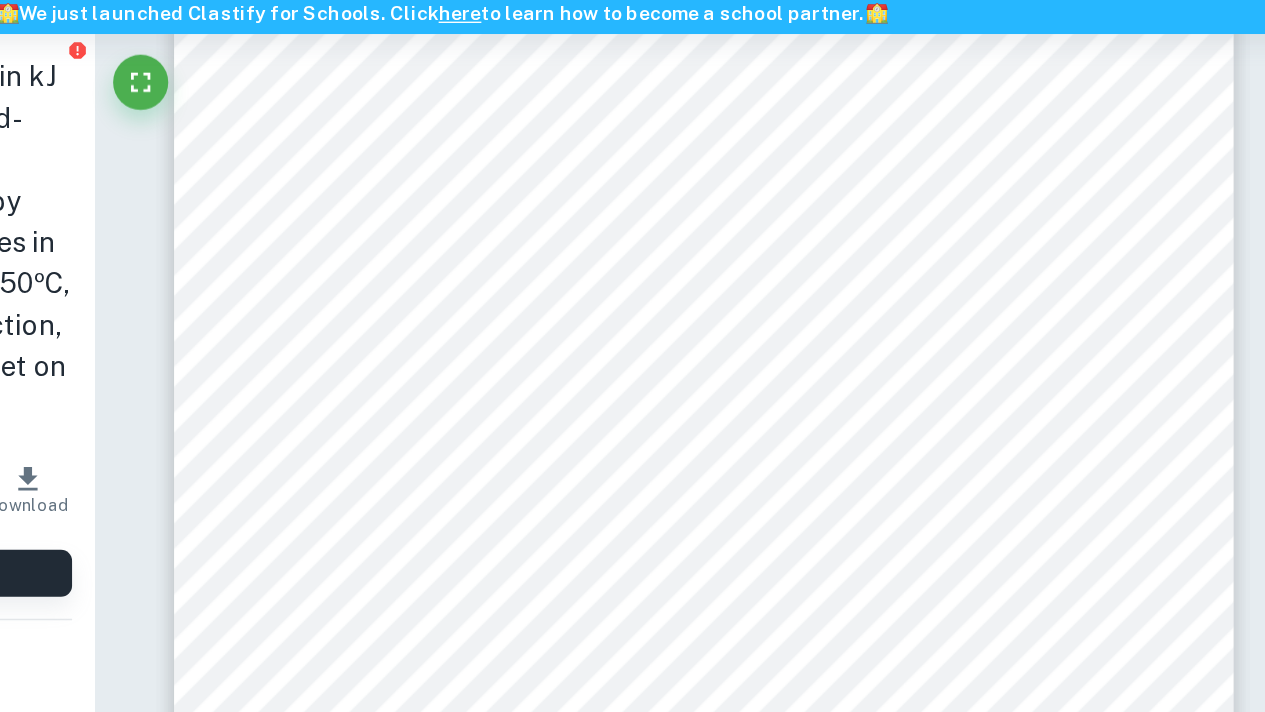 scroll, scrollTop: 11510, scrollLeft: 0, axis: vertical 